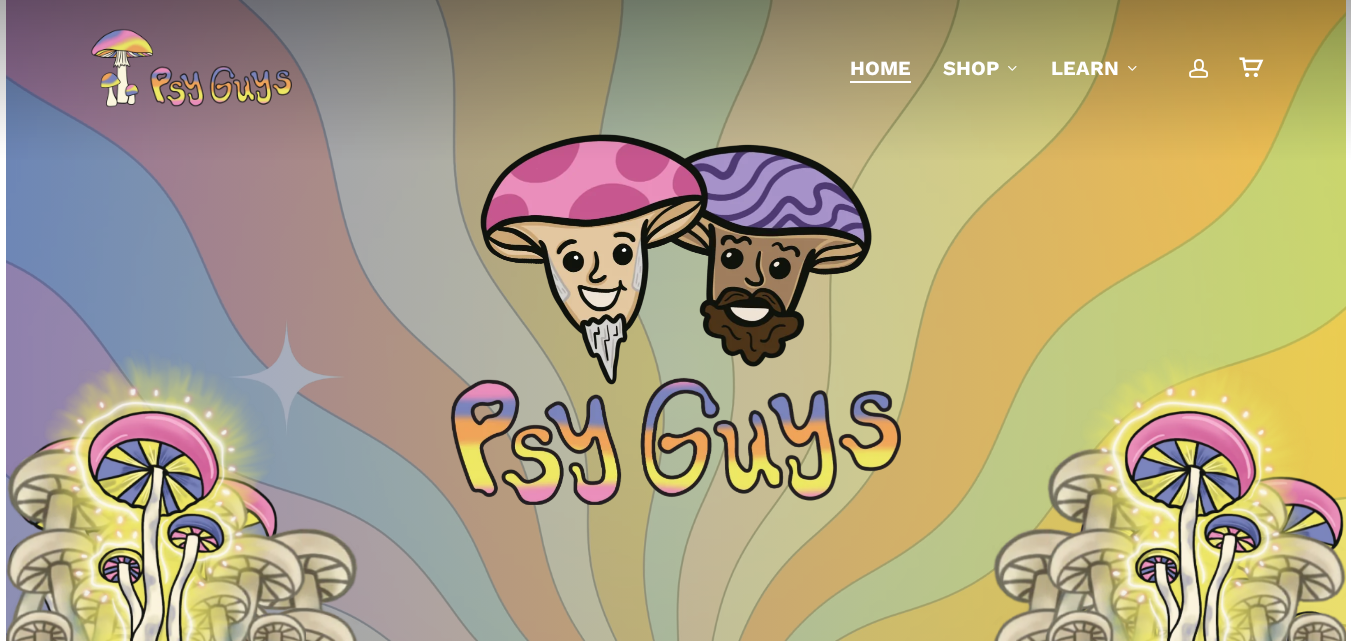 scroll, scrollTop: 0, scrollLeft: 0, axis: both 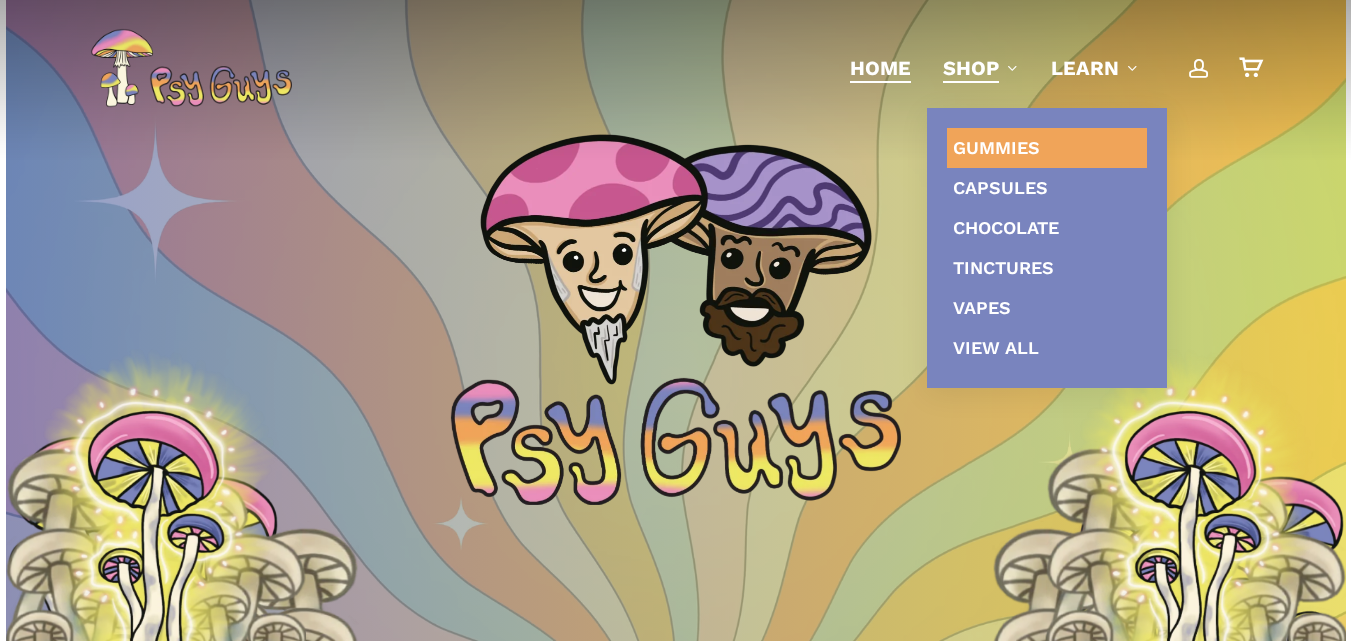 click on "Gummies" at bounding box center (1047, 148) 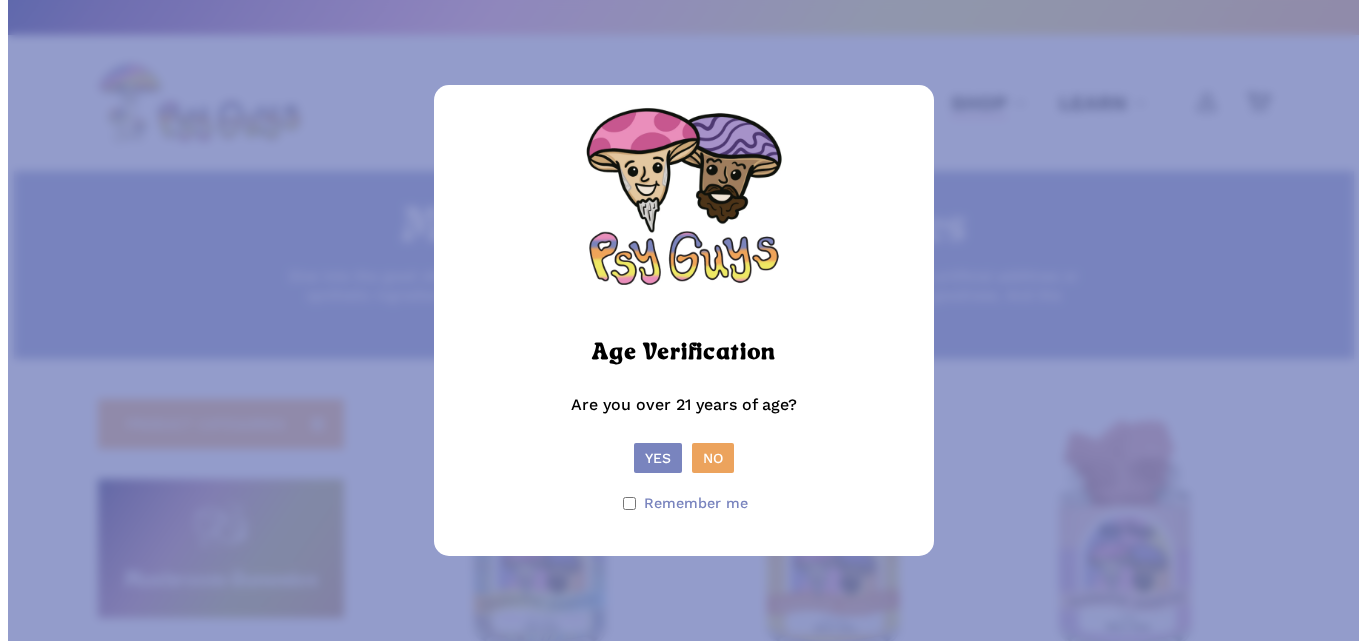 scroll, scrollTop: 0, scrollLeft: 0, axis: both 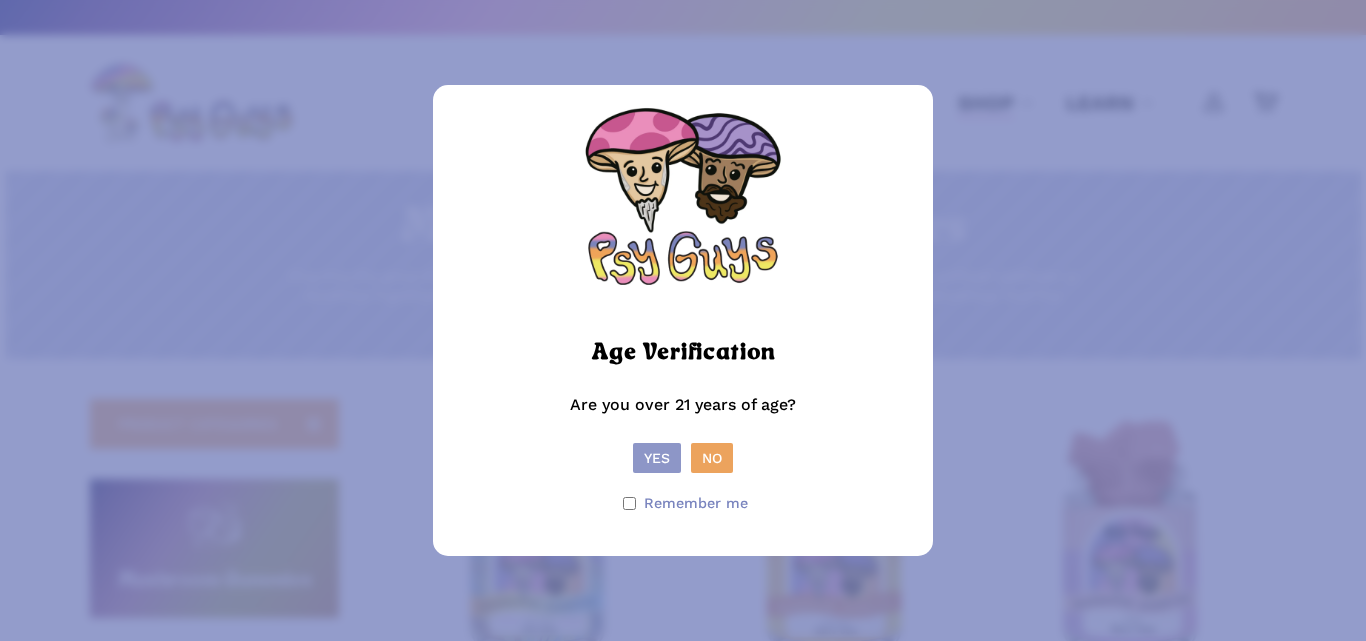 click on "Yes" at bounding box center (657, 458) 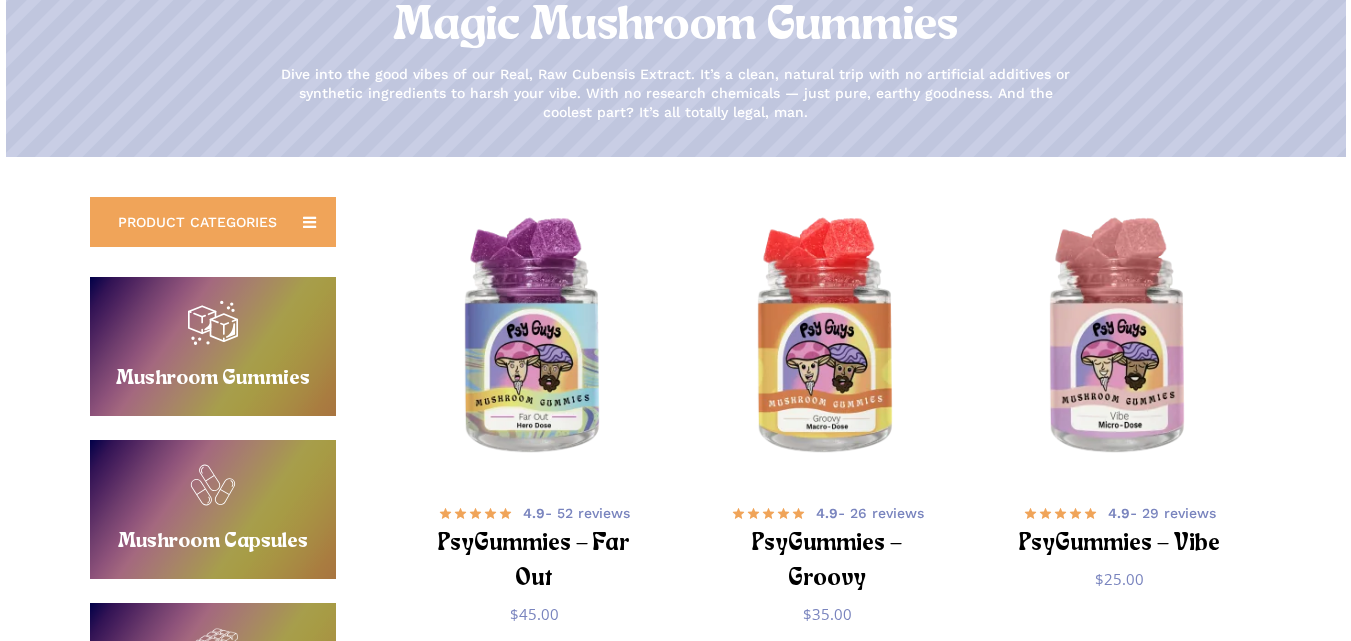 scroll, scrollTop: 200, scrollLeft: 0, axis: vertical 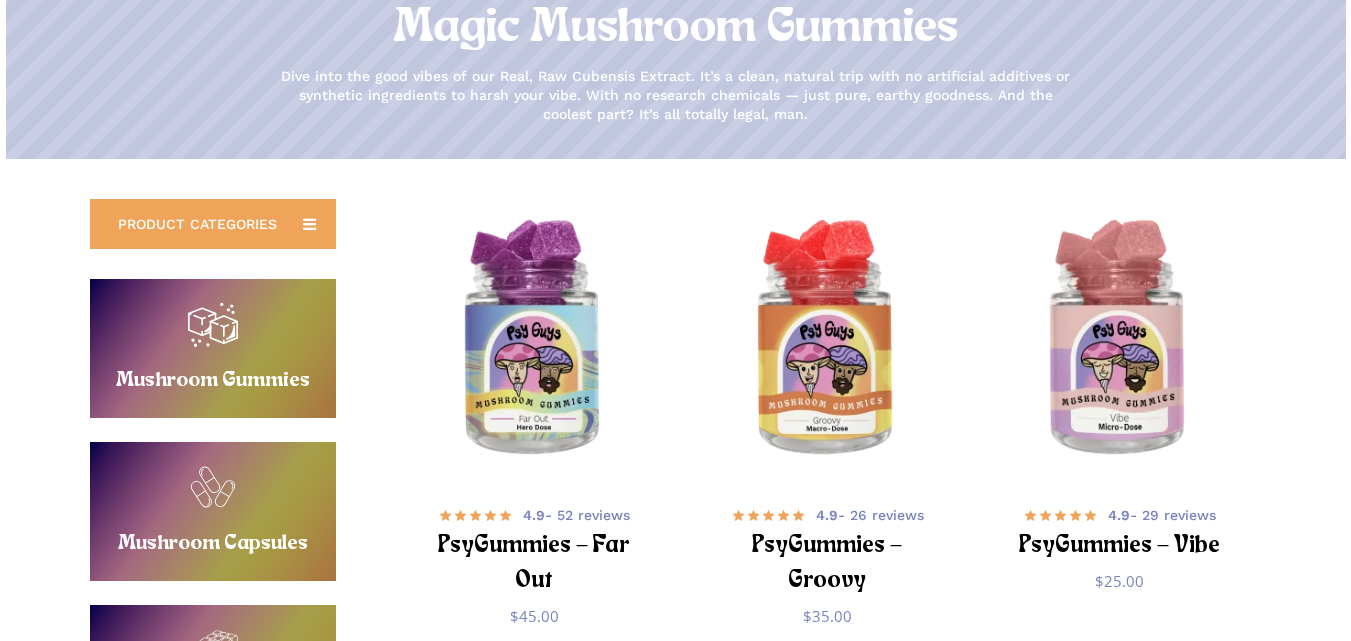 click on "Buy Mushroom Gummies" at bounding box center [213, 348] 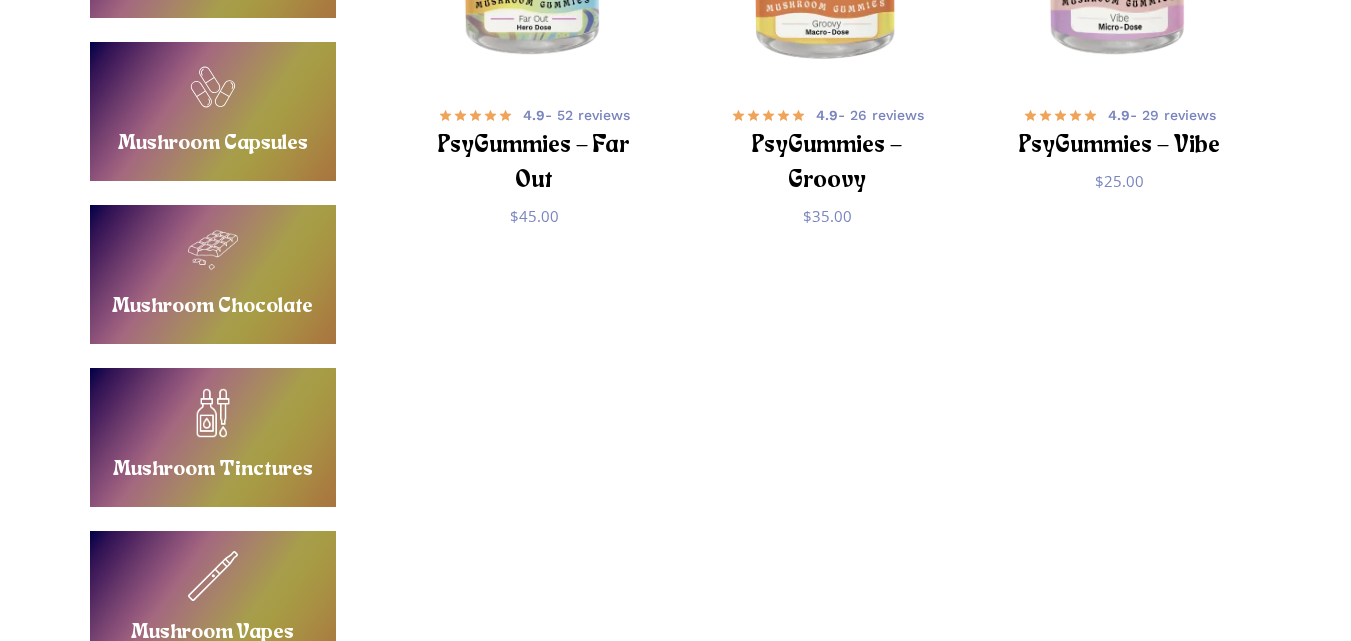 scroll, scrollTop: 0, scrollLeft: 0, axis: both 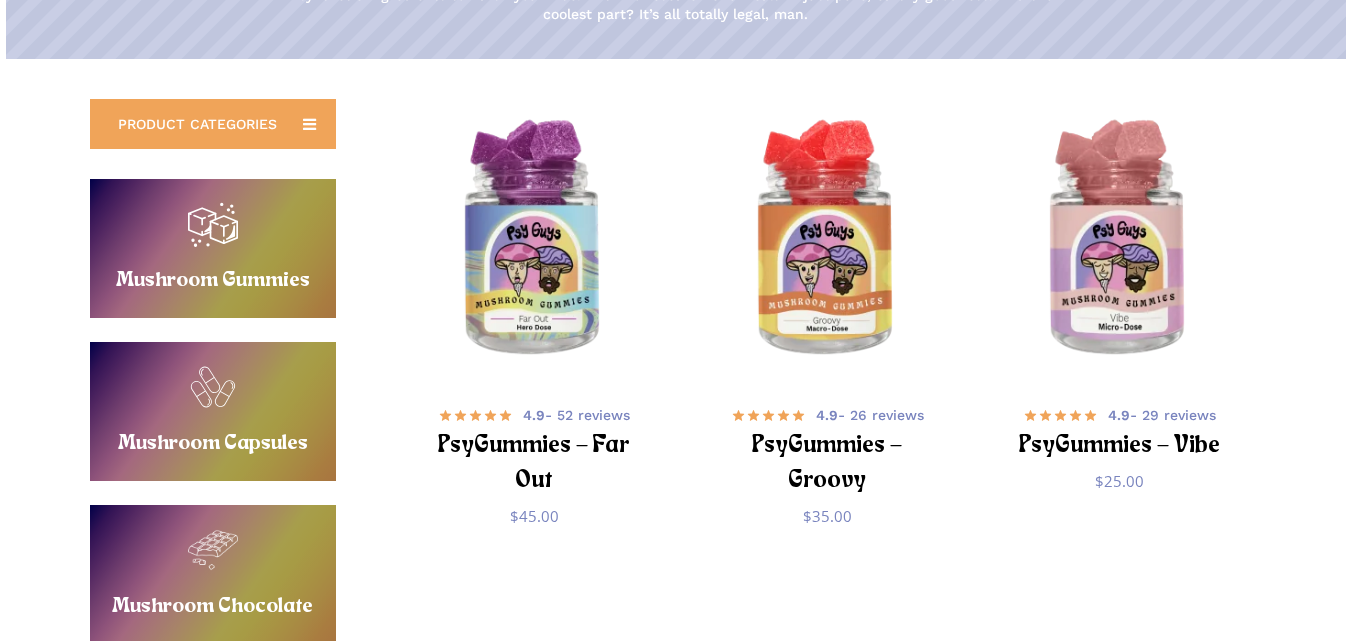 click on "Buy Mushroom Capsules" at bounding box center [213, 411] 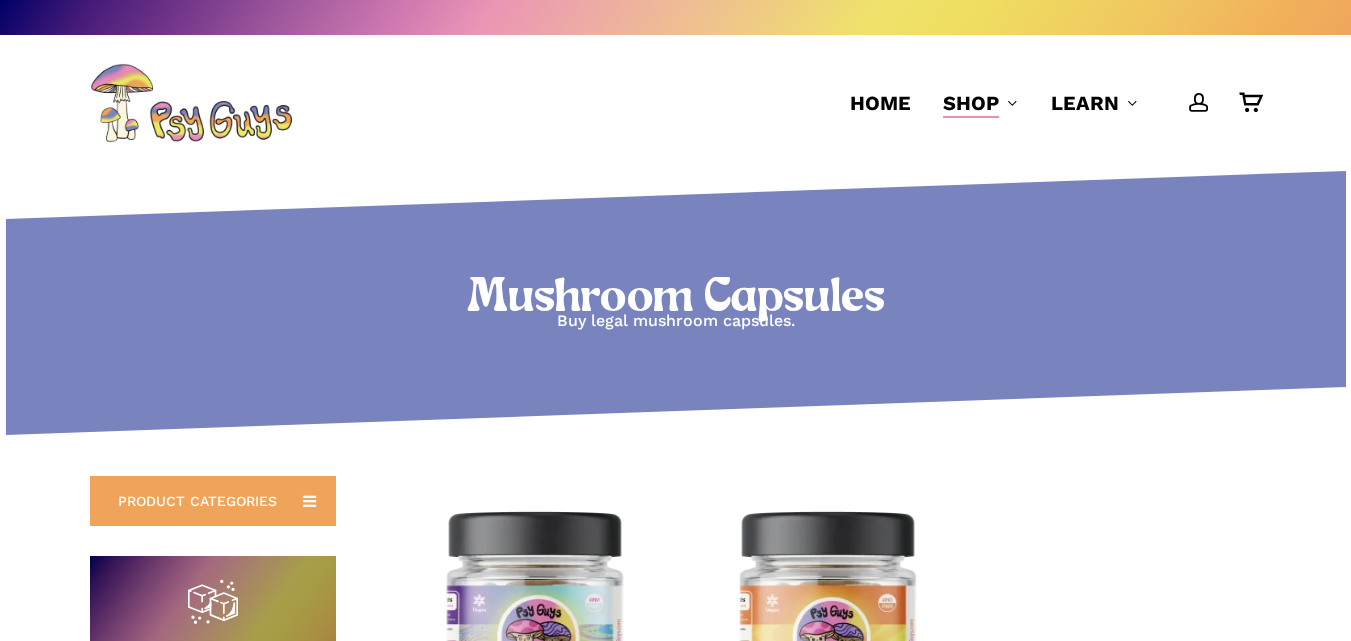 scroll, scrollTop: 0, scrollLeft: 0, axis: both 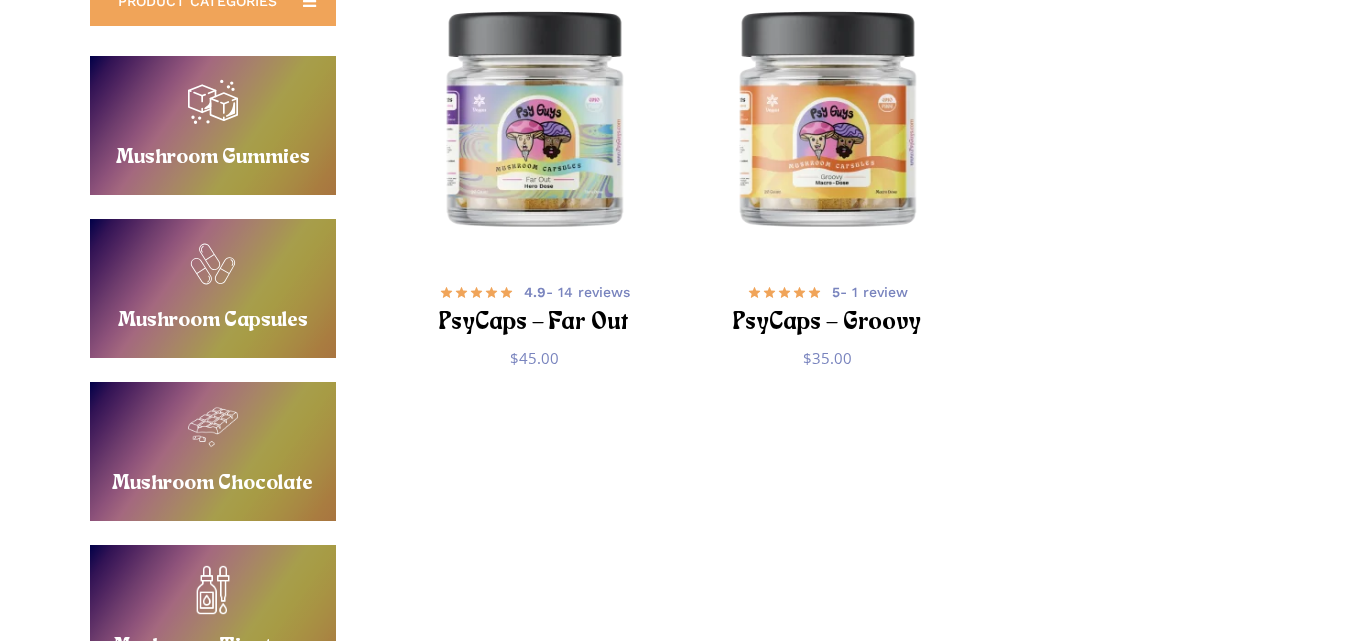 click on "Buy Mushroom Chocolate" at bounding box center [213, 451] 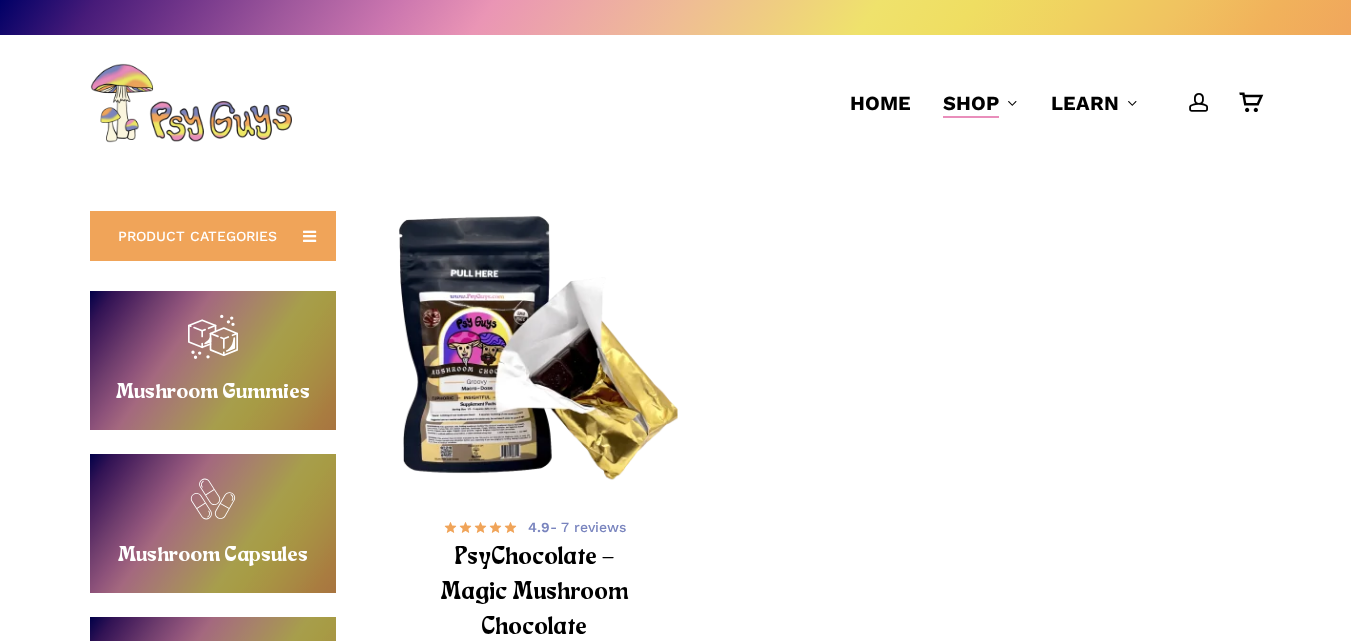 scroll, scrollTop: 0, scrollLeft: 0, axis: both 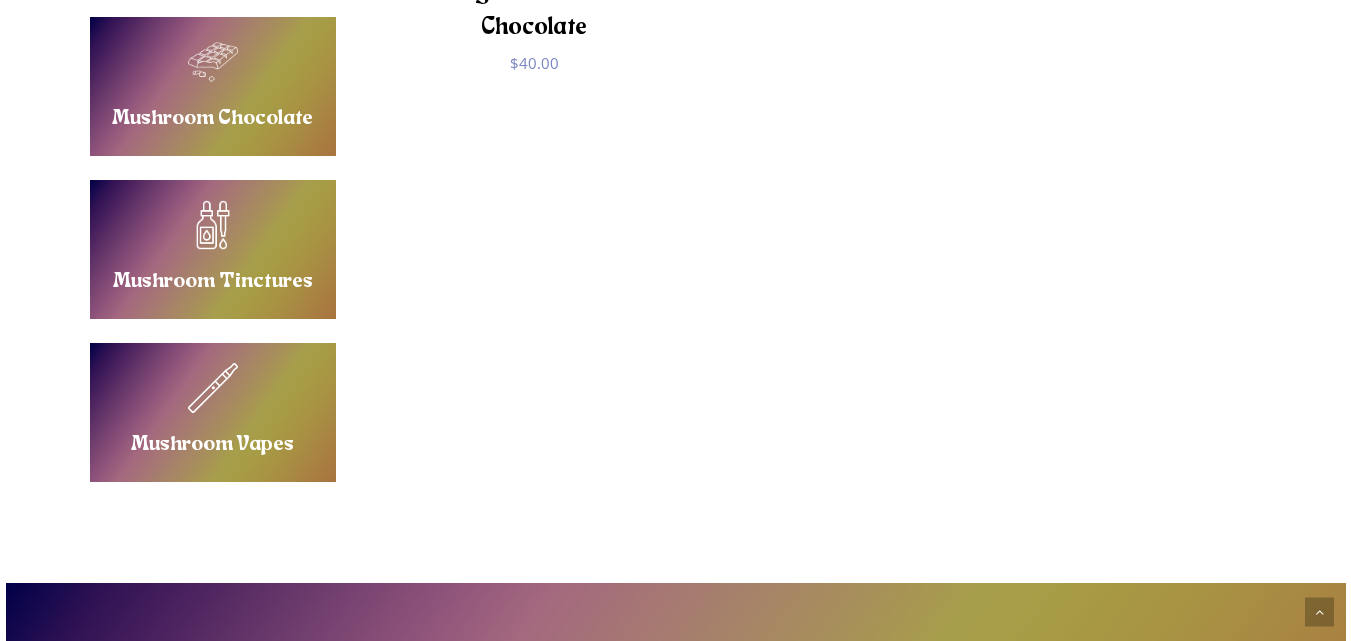 click on "Buy Mushroom Vapes" at bounding box center [213, 412] 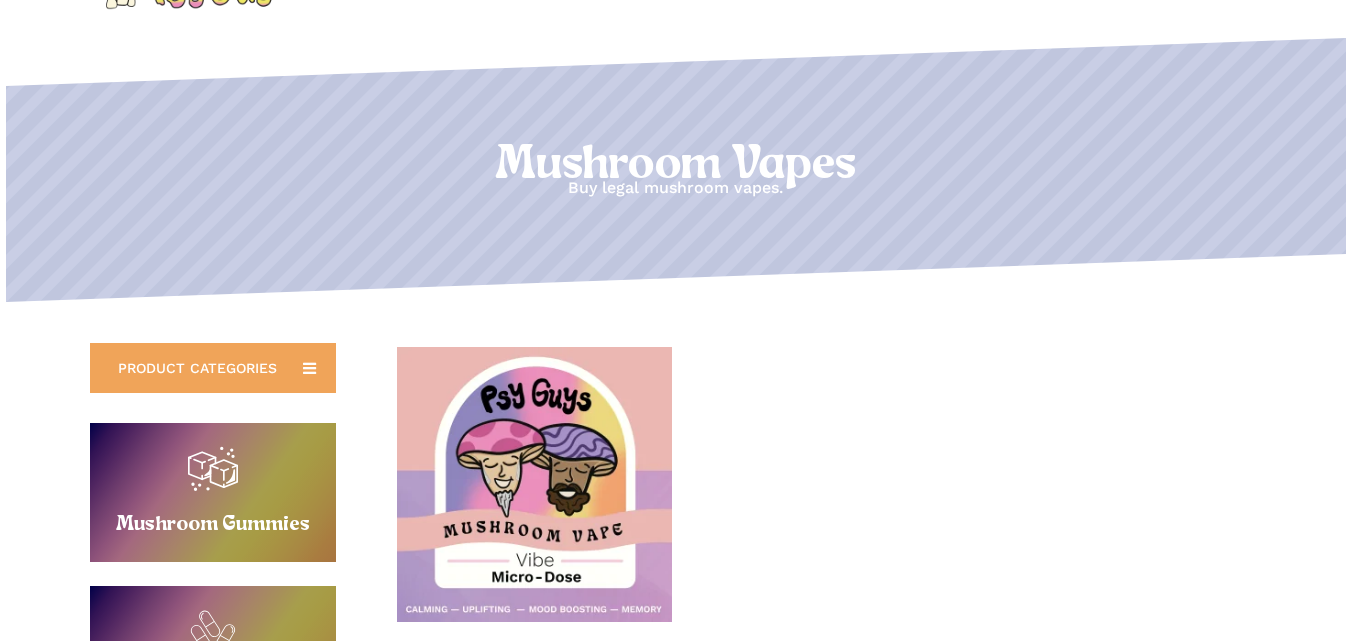 scroll, scrollTop: 500, scrollLeft: 0, axis: vertical 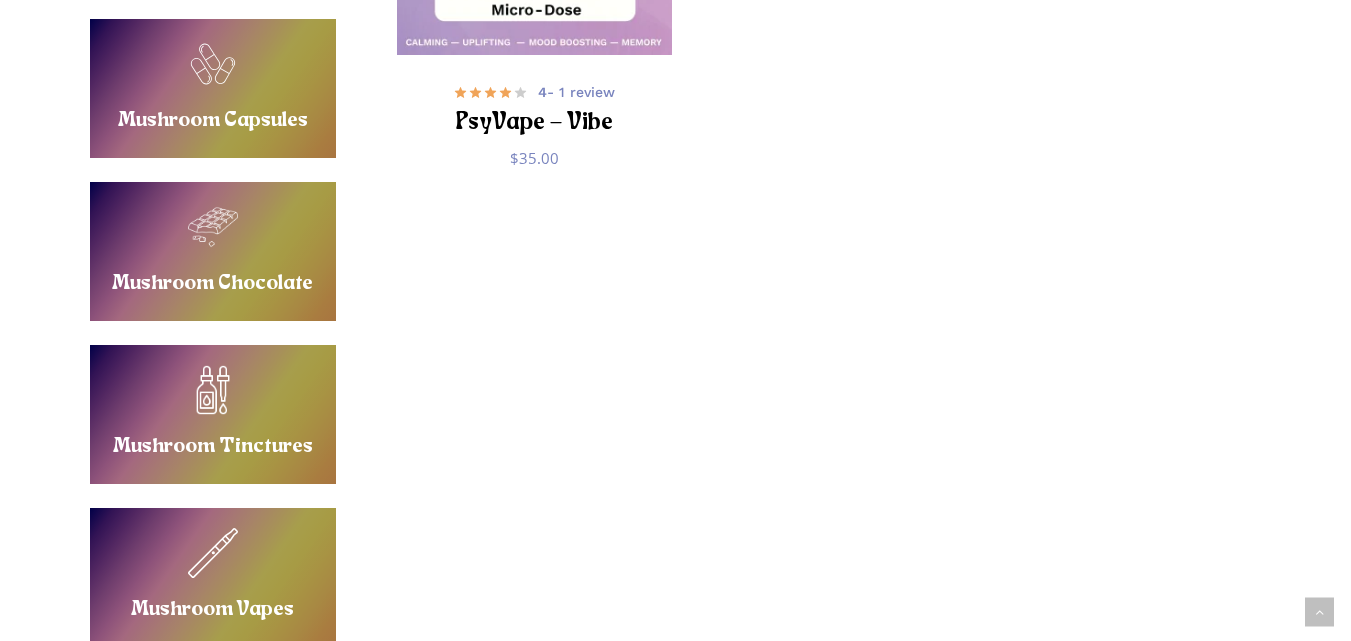 click on "Buy Mushroom Tinctures" at bounding box center (213, 414) 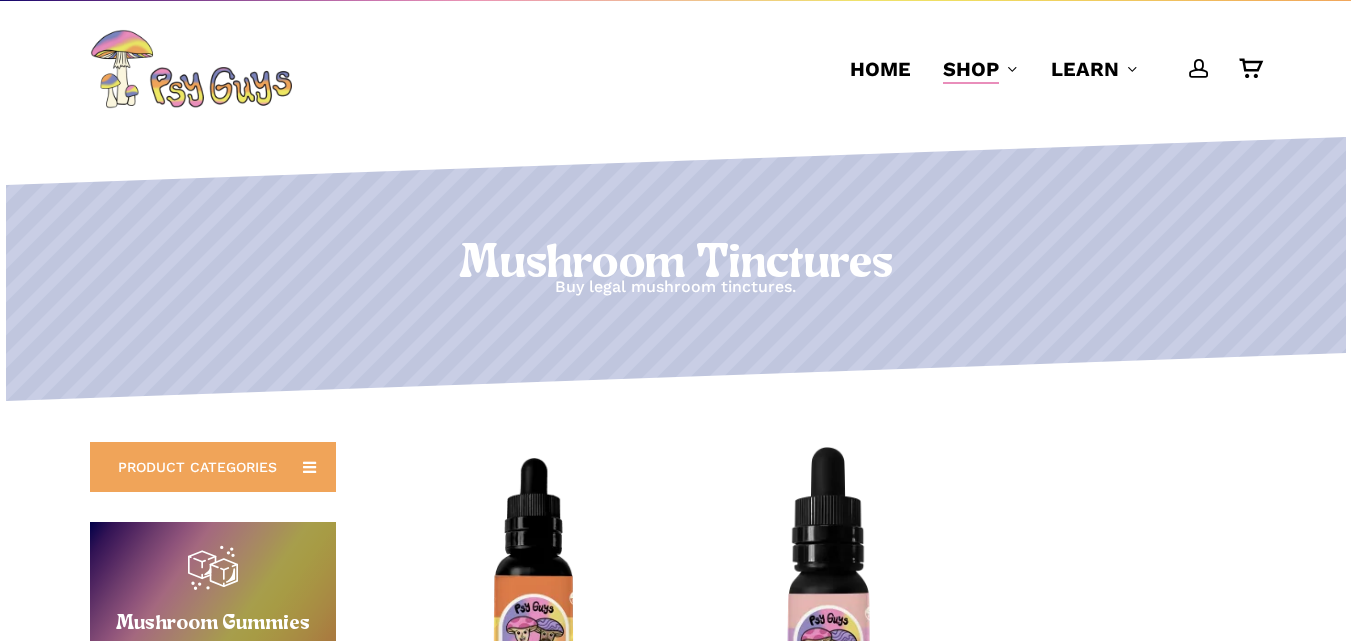 scroll, scrollTop: 600, scrollLeft: 0, axis: vertical 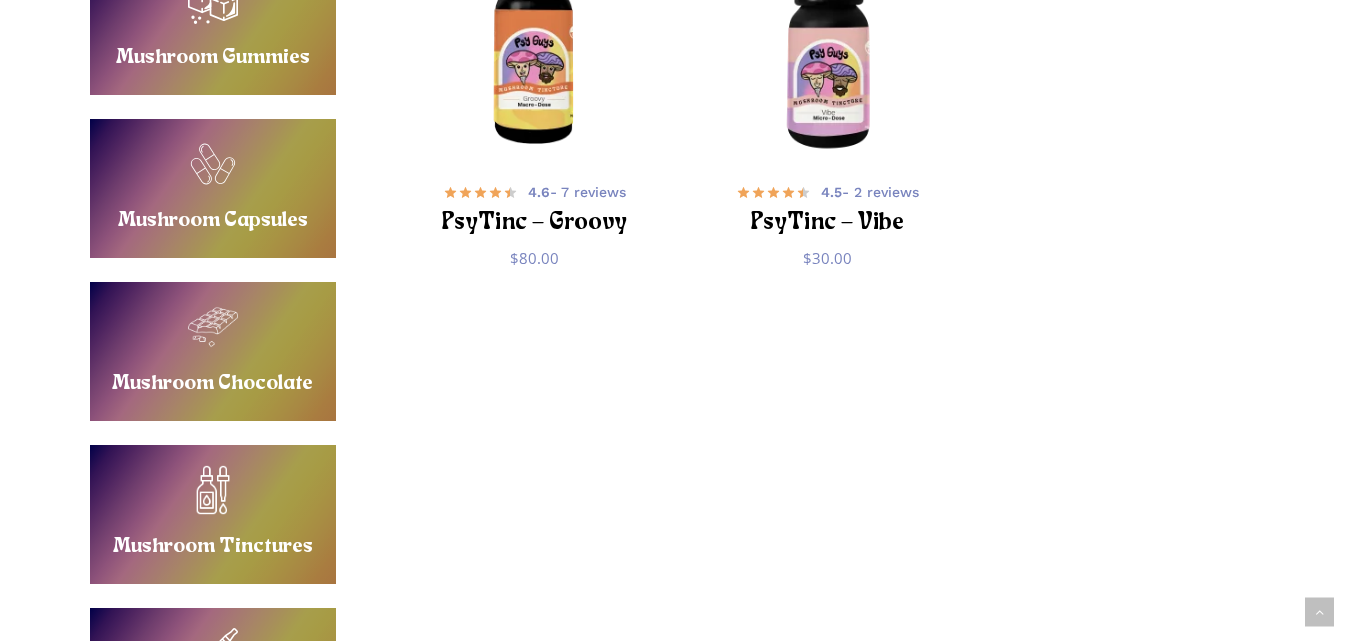 click on "Buy Mushroom Chocolate" at bounding box center (213, 351) 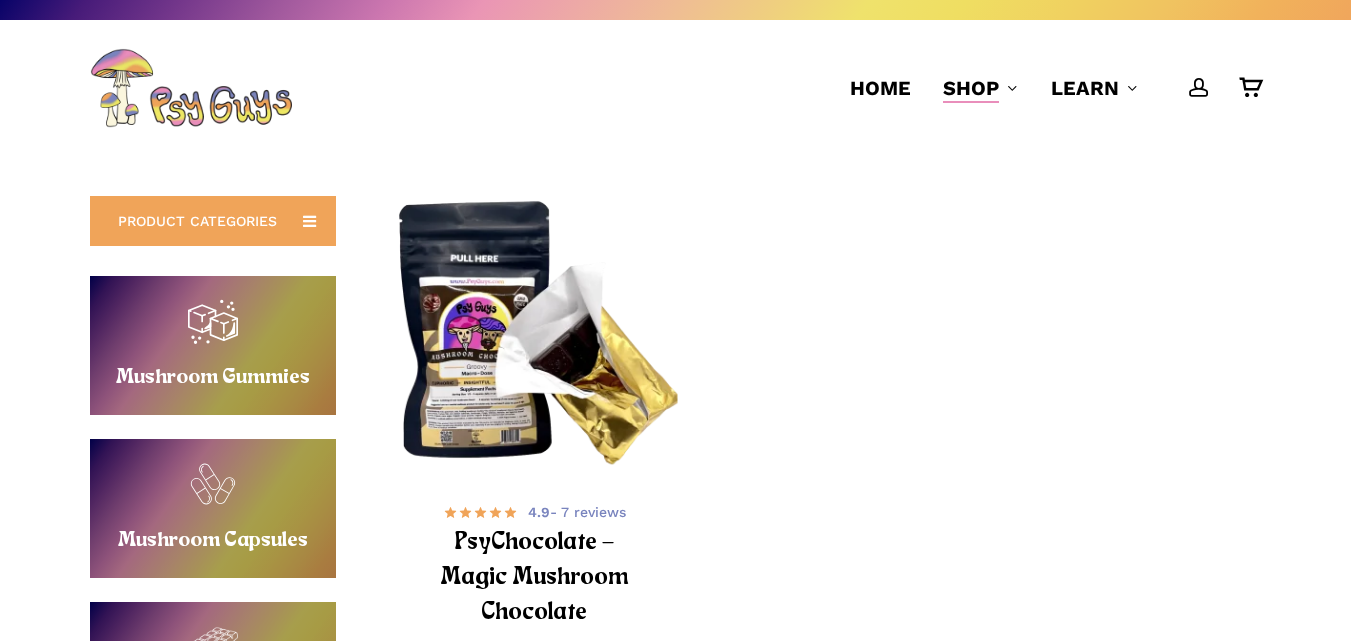 scroll, scrollTop: 0, scrollLeft: 0, axis: both 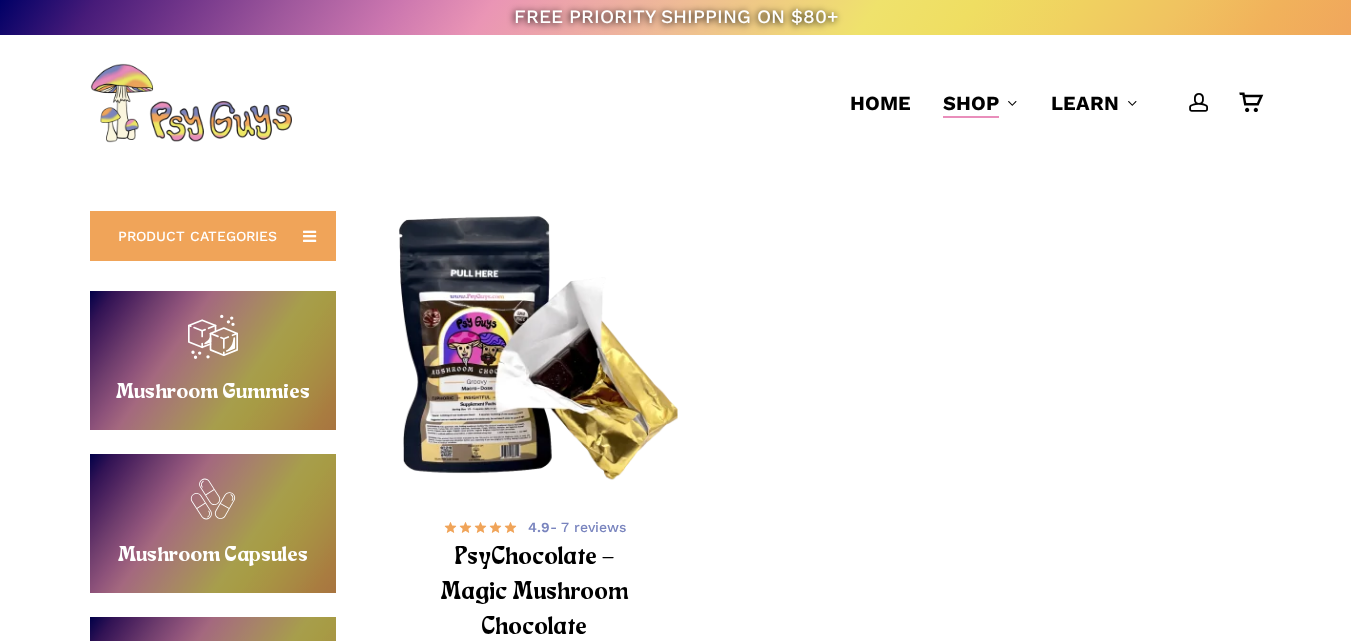 click at bounding box center [534, 352] 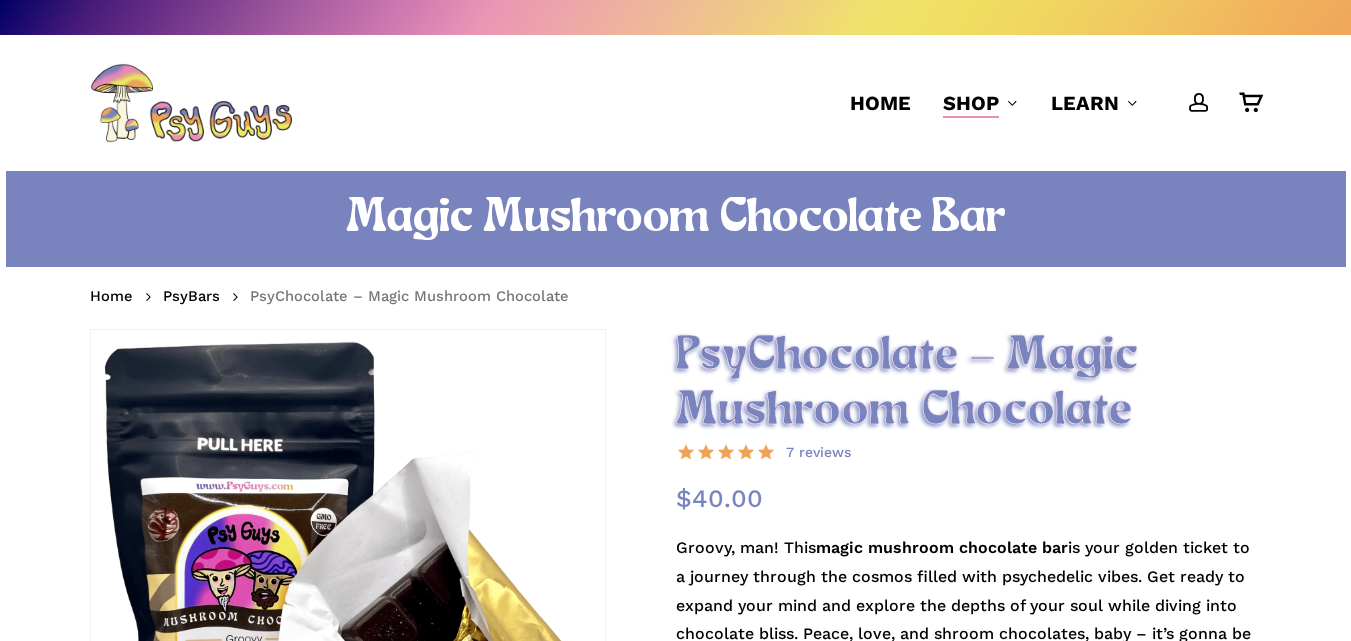 scroll, scrollTop: 500, scrollLeft: 0, axis: vertical 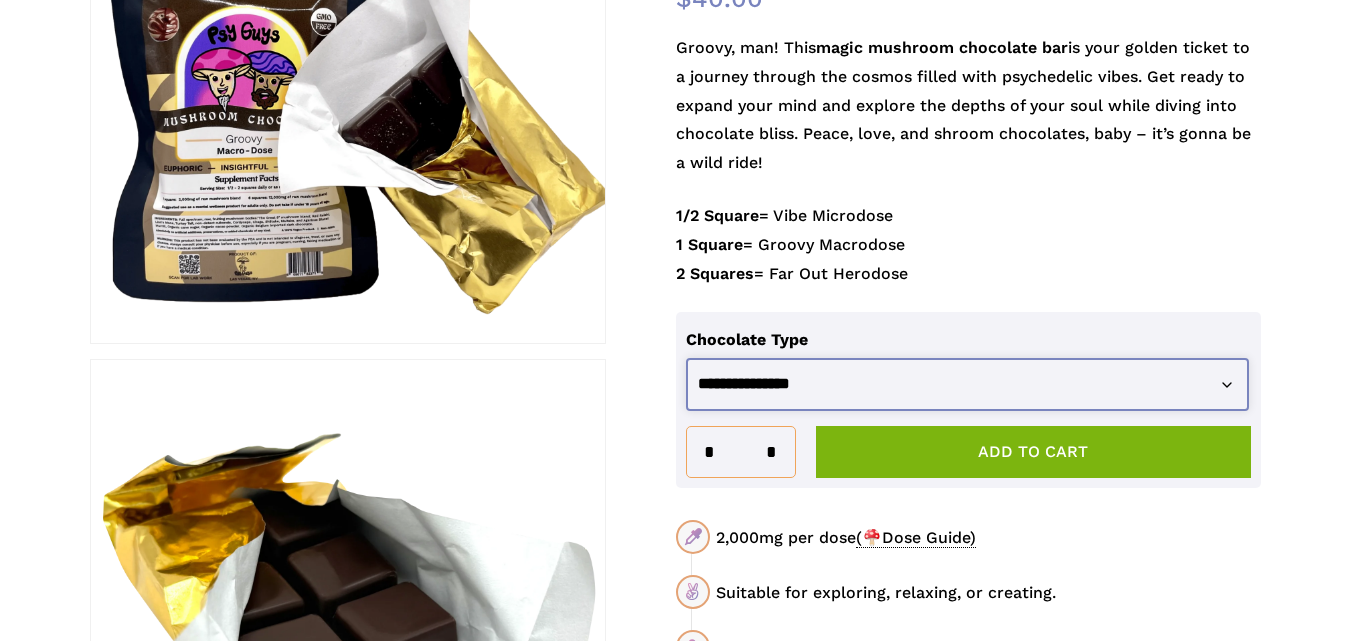 click on "**********" 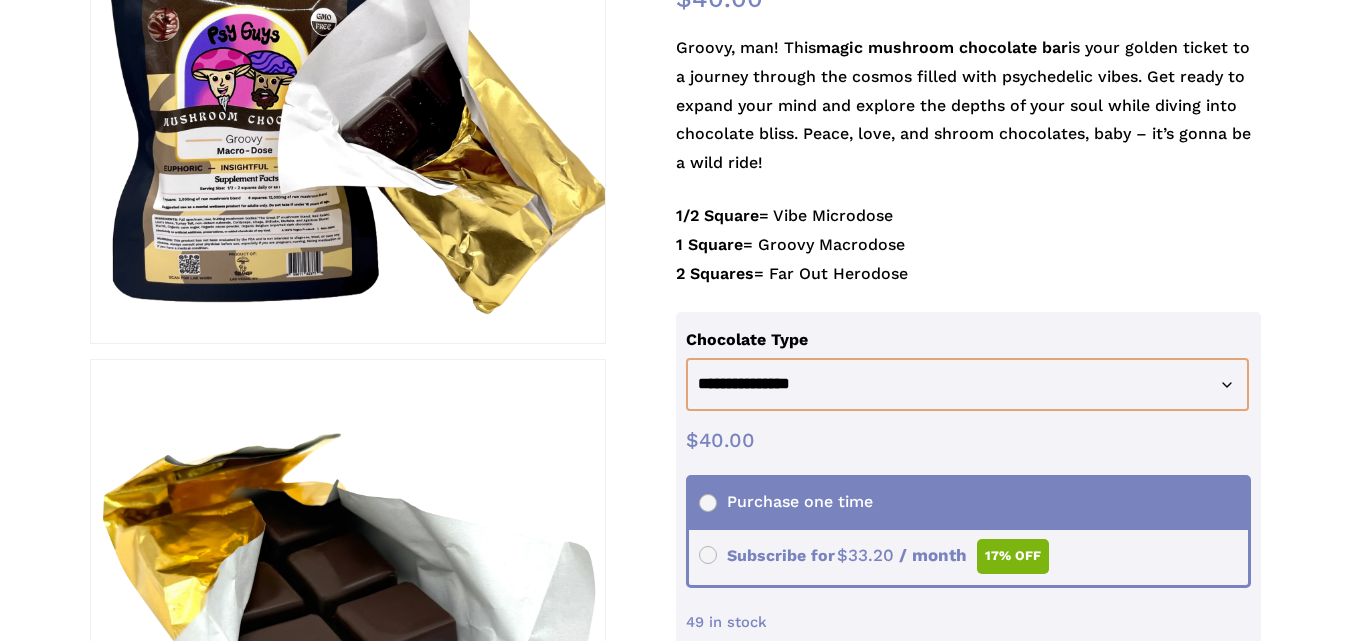 click at bounding box center [348, 617] 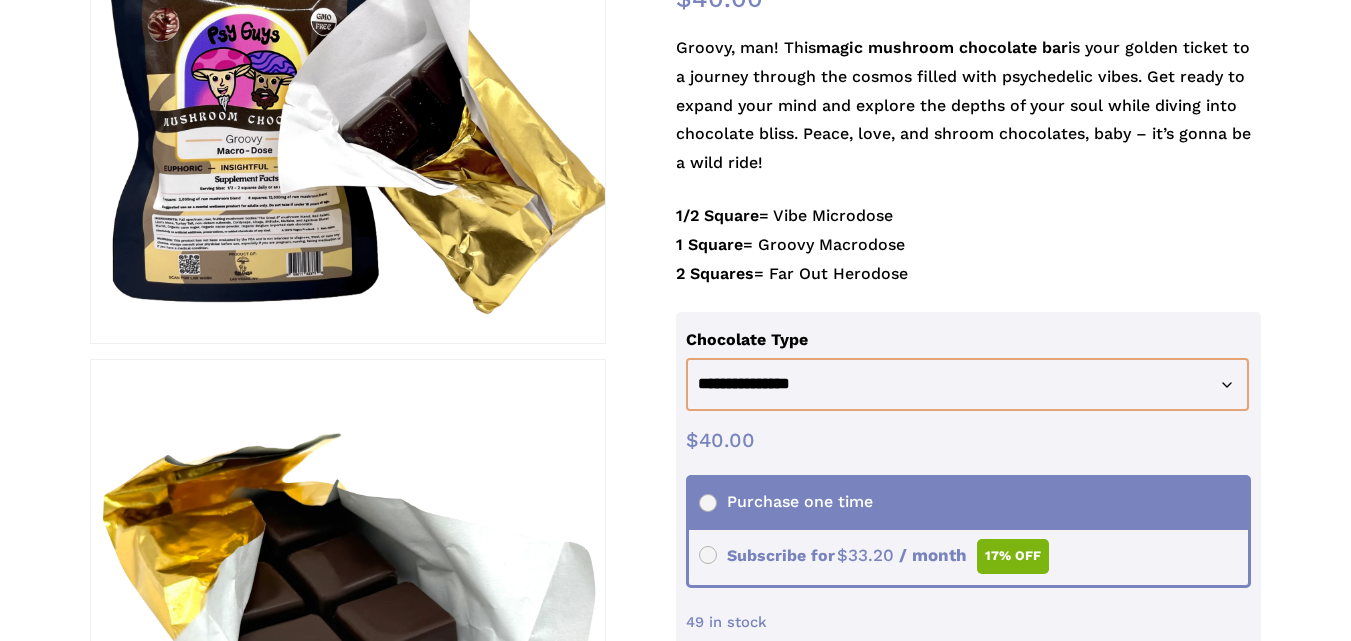 click at bounding box center (383, 696) 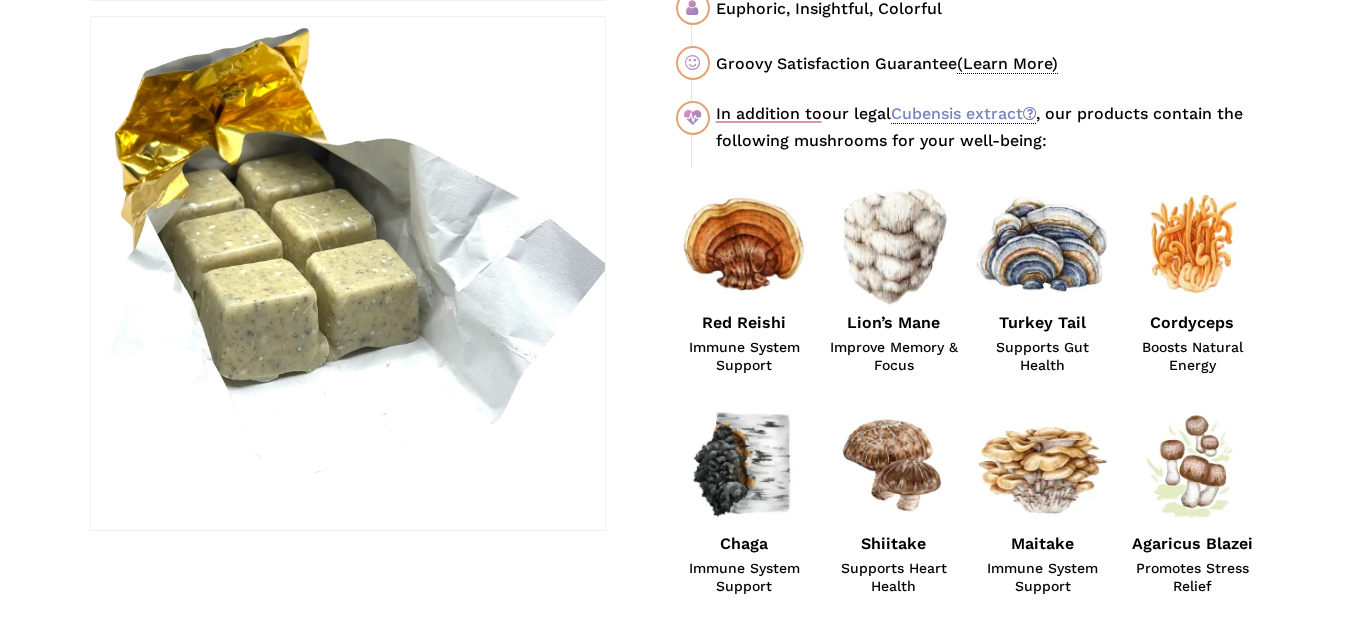 scroll, scrollTop: 1400, scrollLeft: 0, axis: vertical 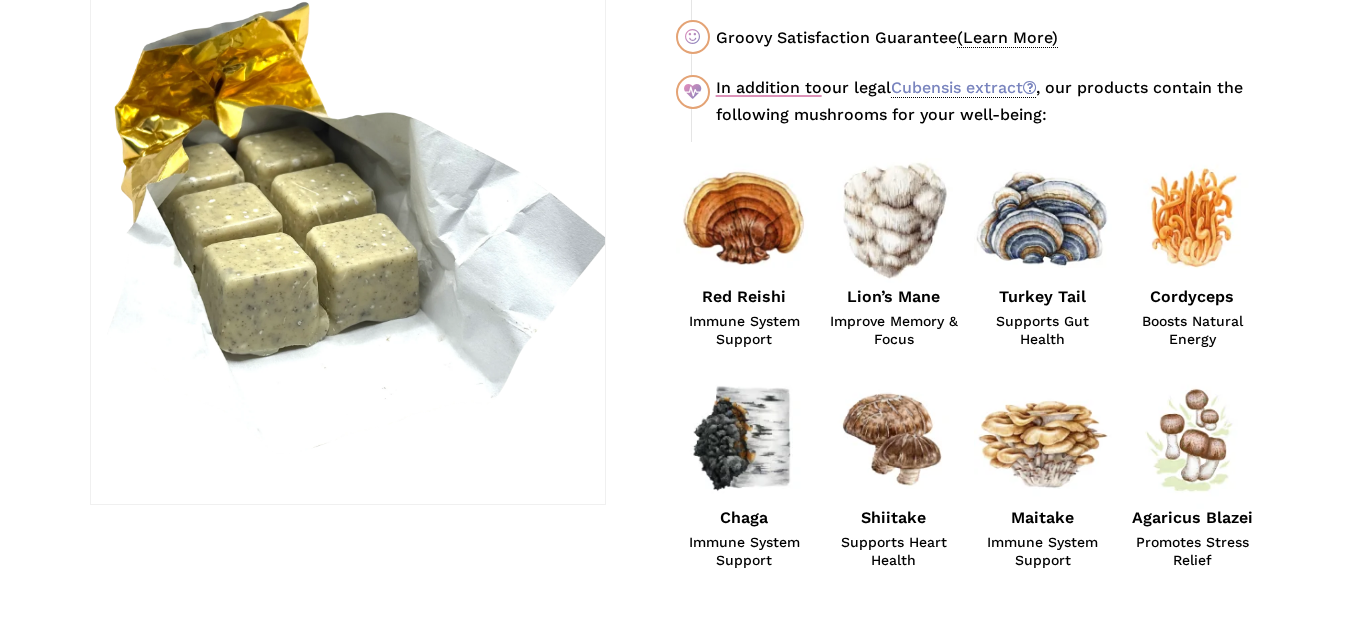 click at bounding box center [893, 440] 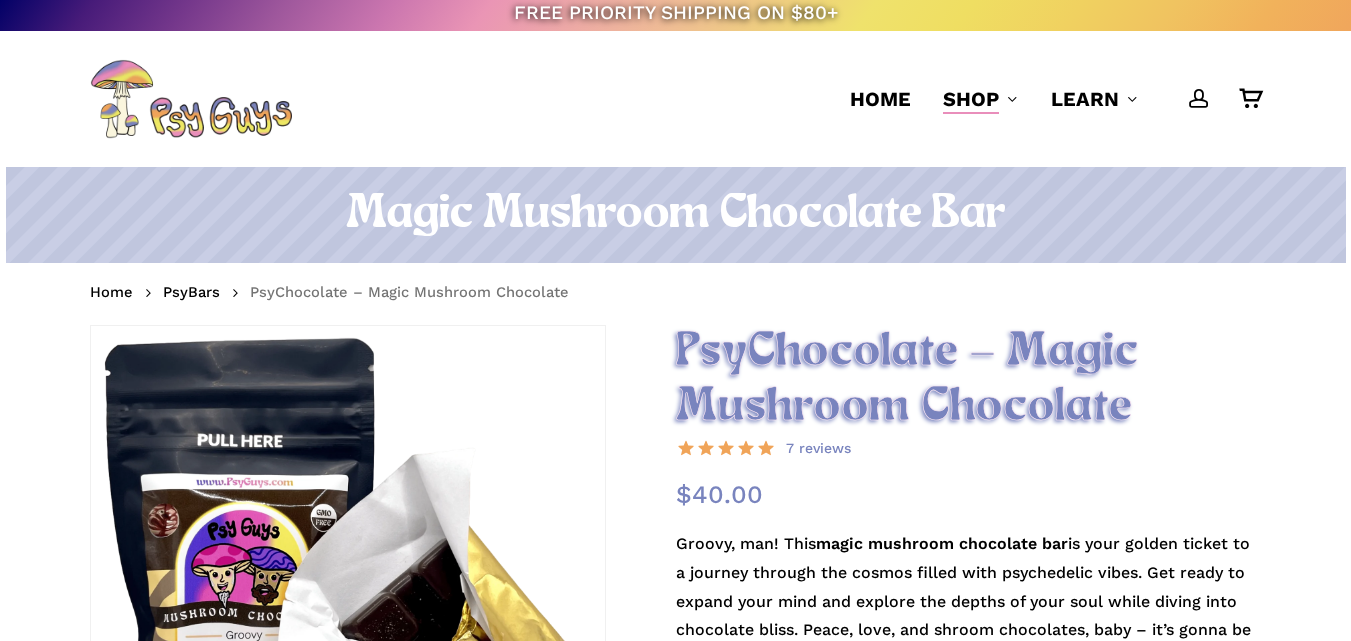 scroll, scrollTop: 0, scrollLeft: 0, axis: both 